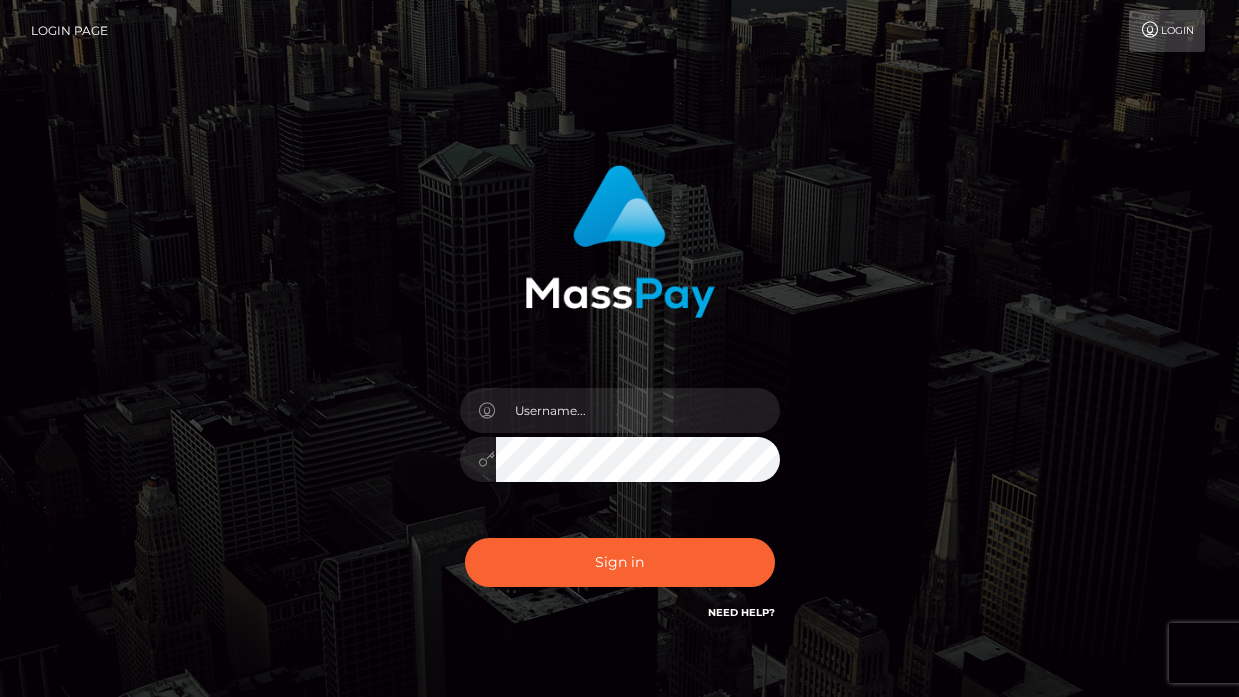 scroll, scrollTop: 0, scrollLeft: 0, axis: both 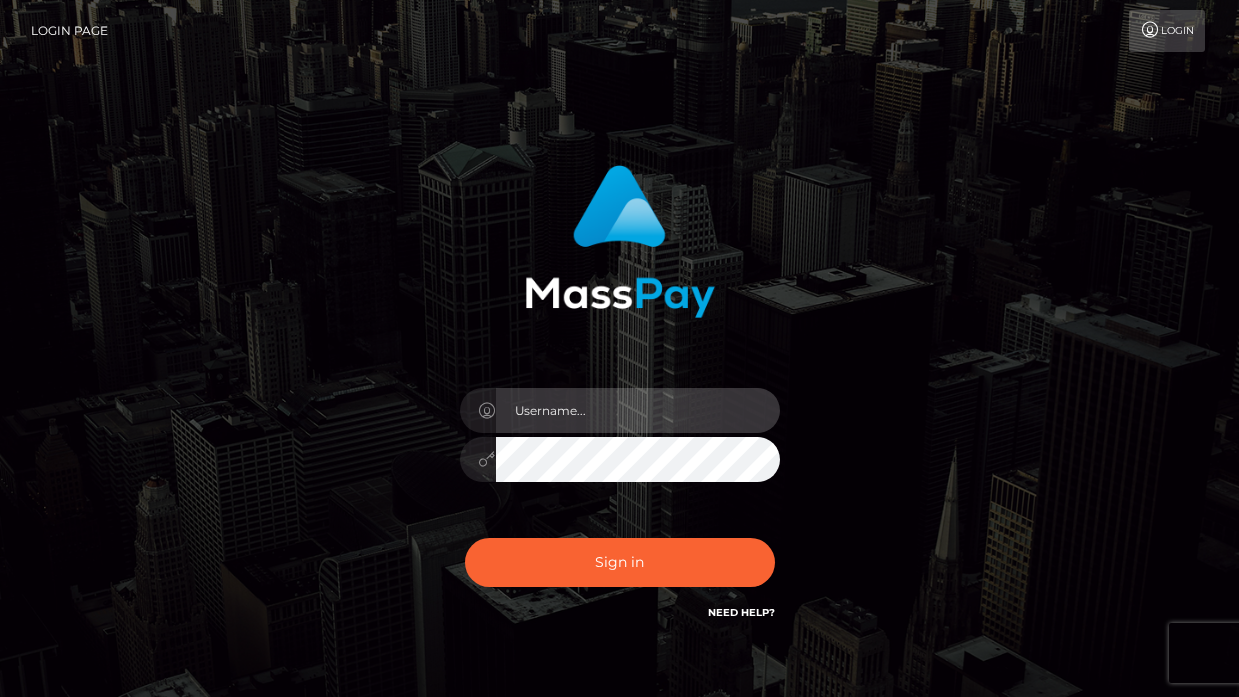 click at bounding box center (638, 410) 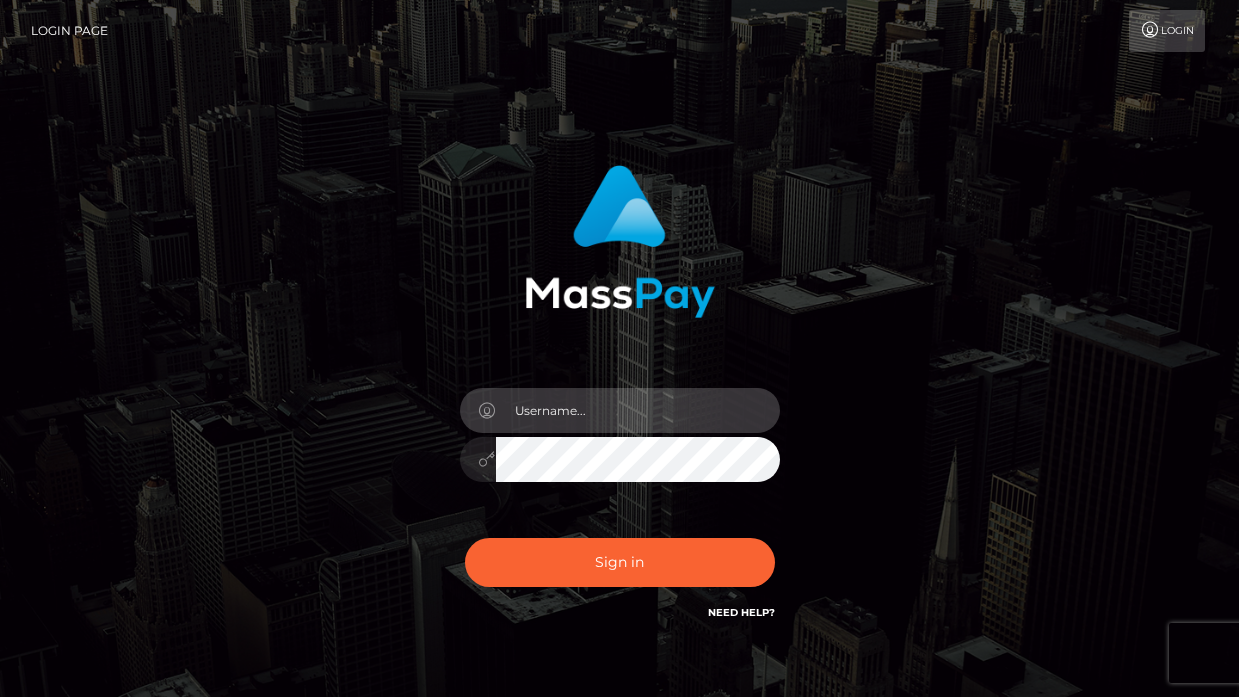 type on "[EMAIL]" 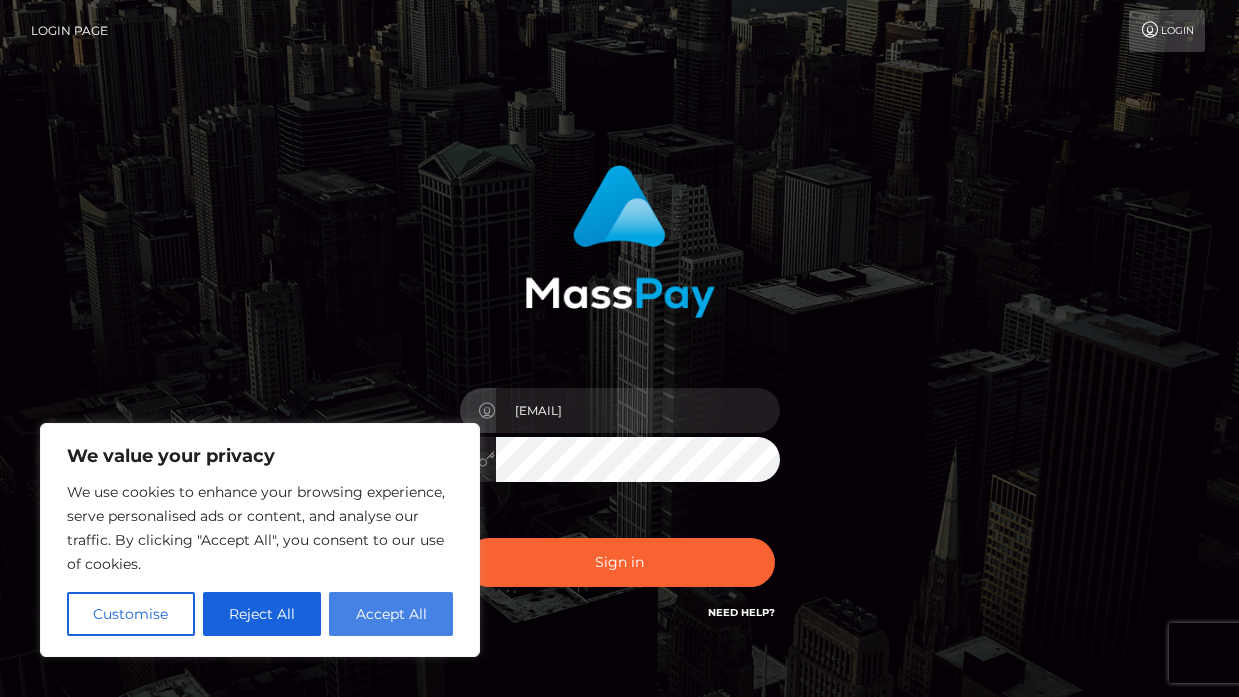 click on "Accept All" at bounding box center (391, 614) 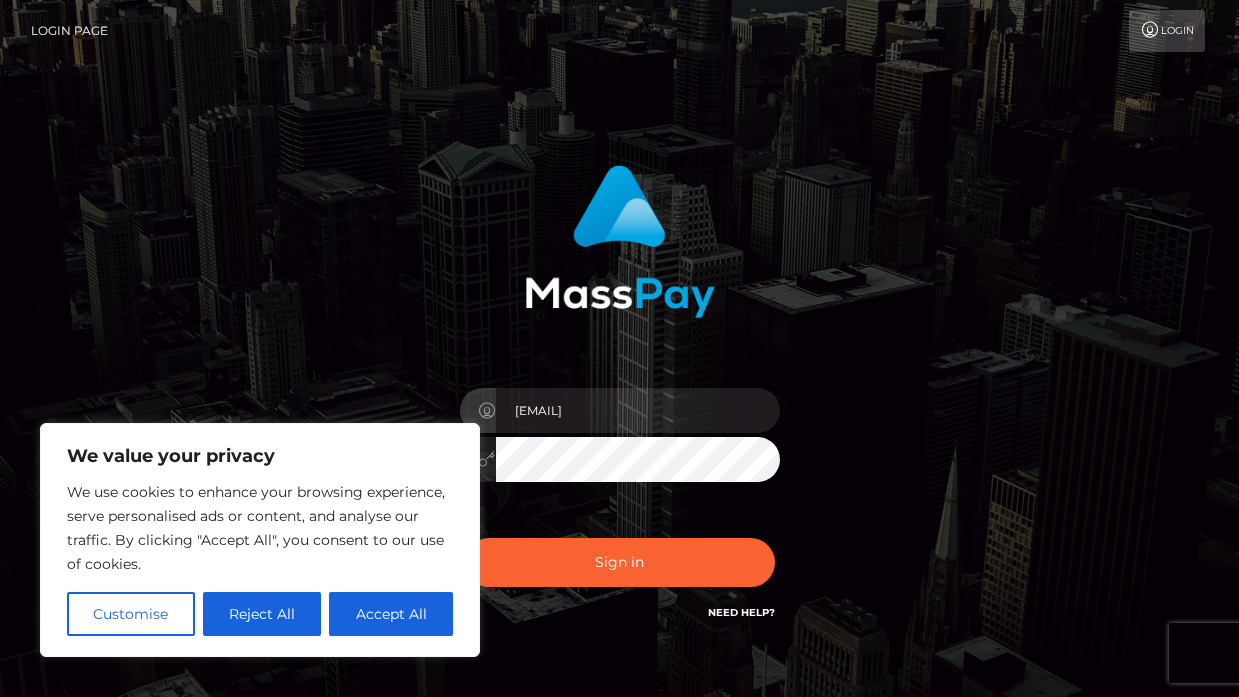 checkbox on "true" 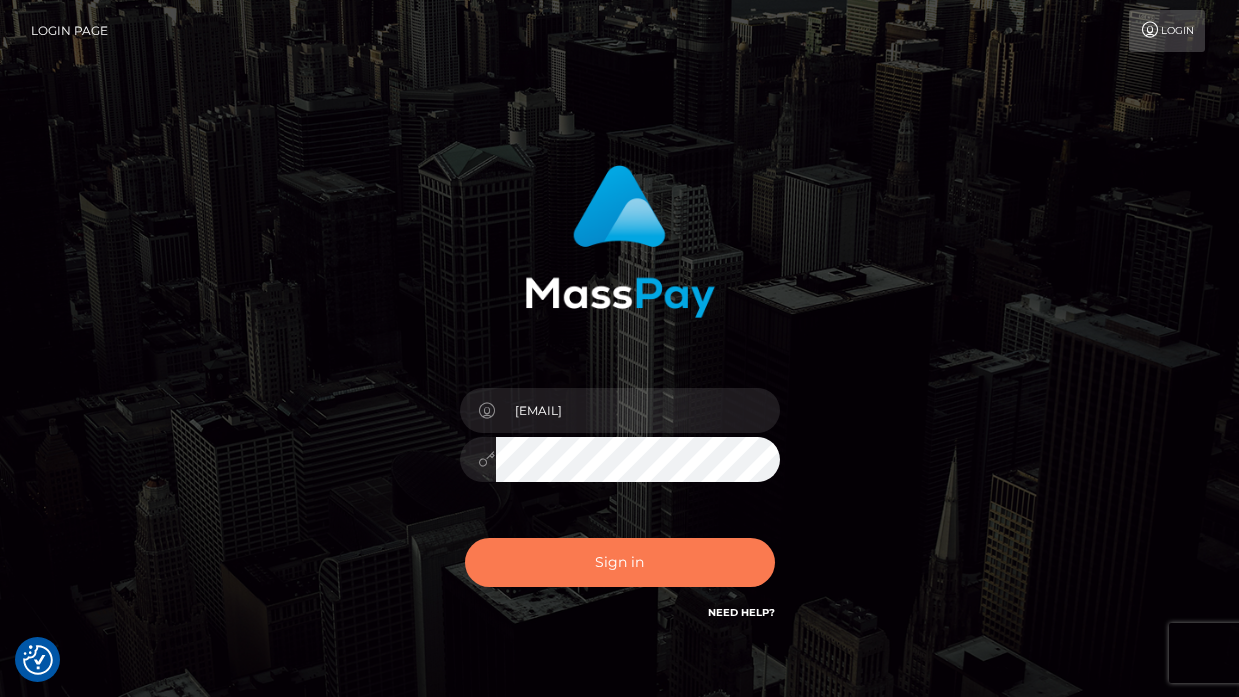 click on "Sign in" at bounding box center (620, 562) 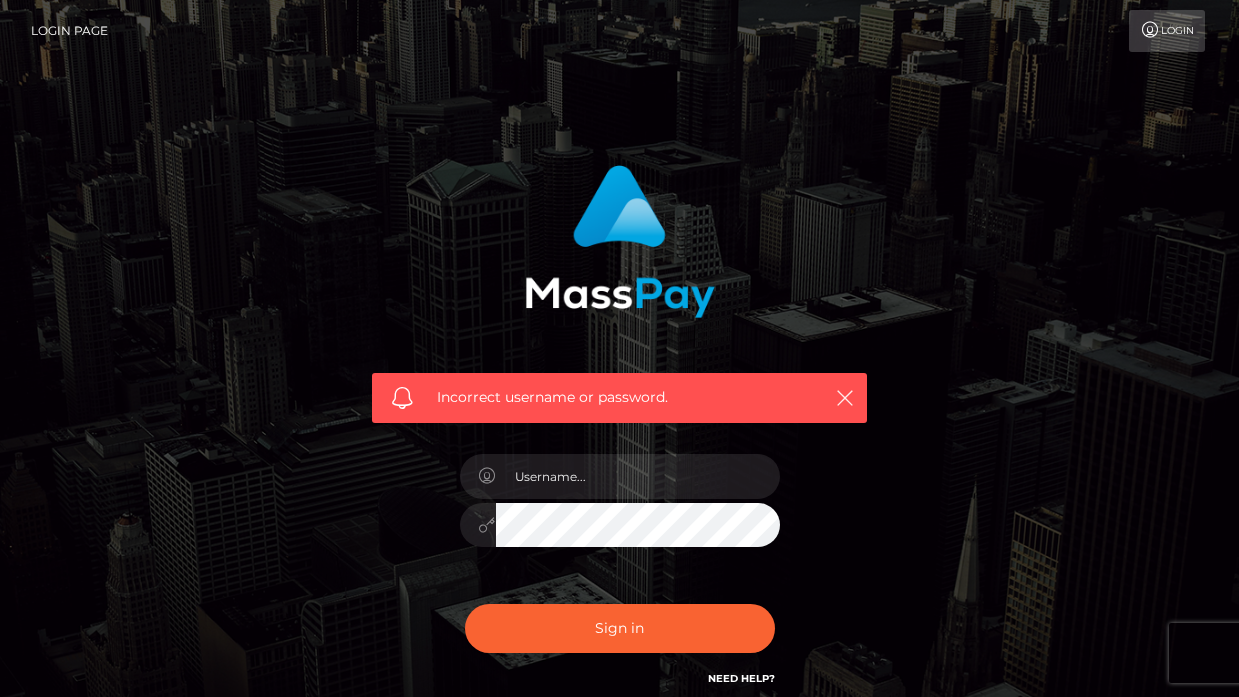scroll, scrollTop: 0, scrollLeft: 0, axis: both 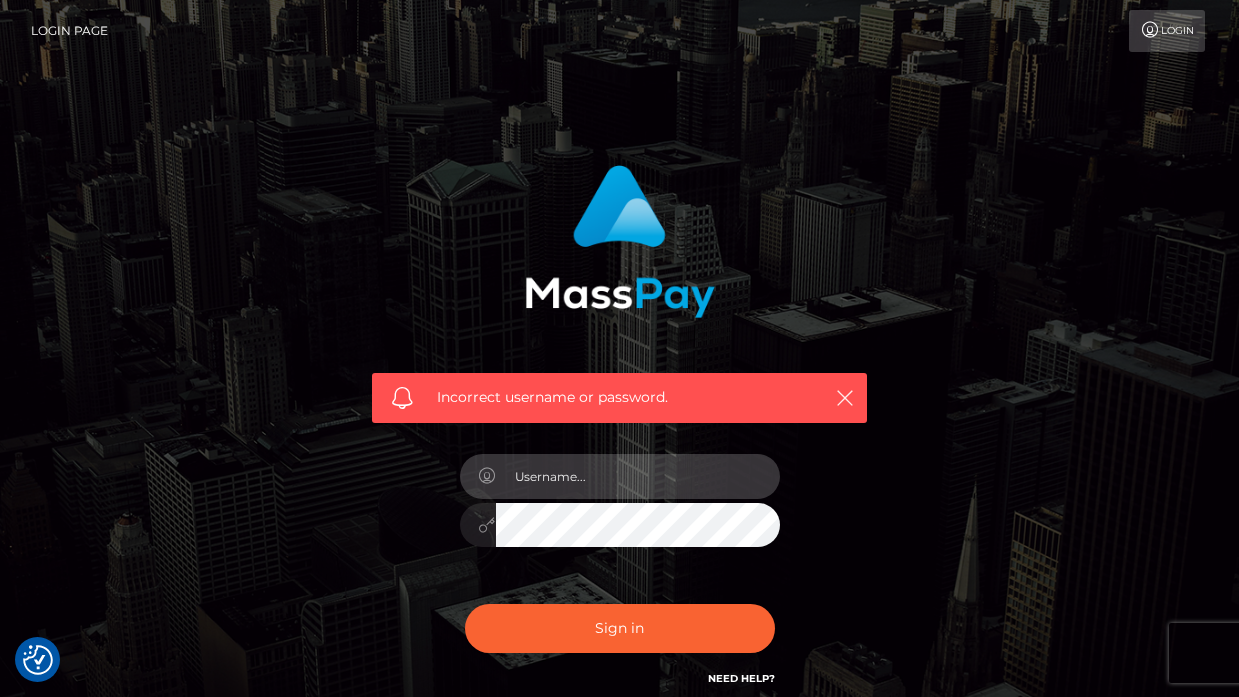 click at bounding box center [638, 476] 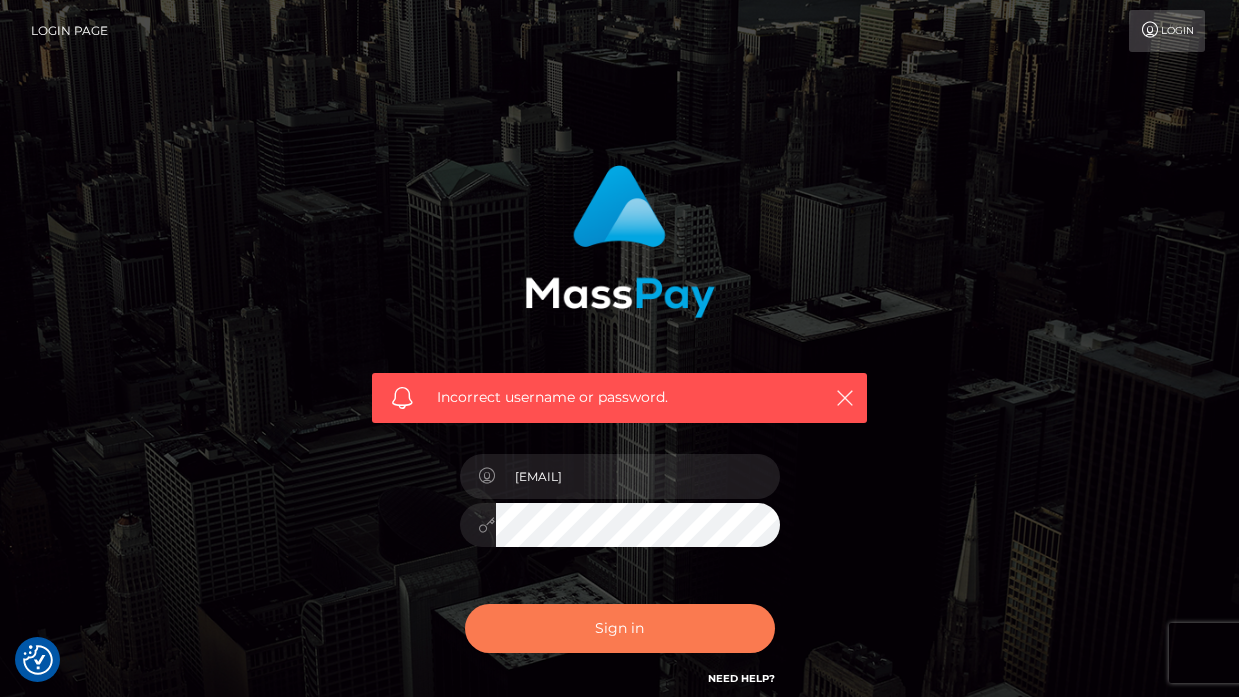click on "Sign in" at bounding box center [620, 628] 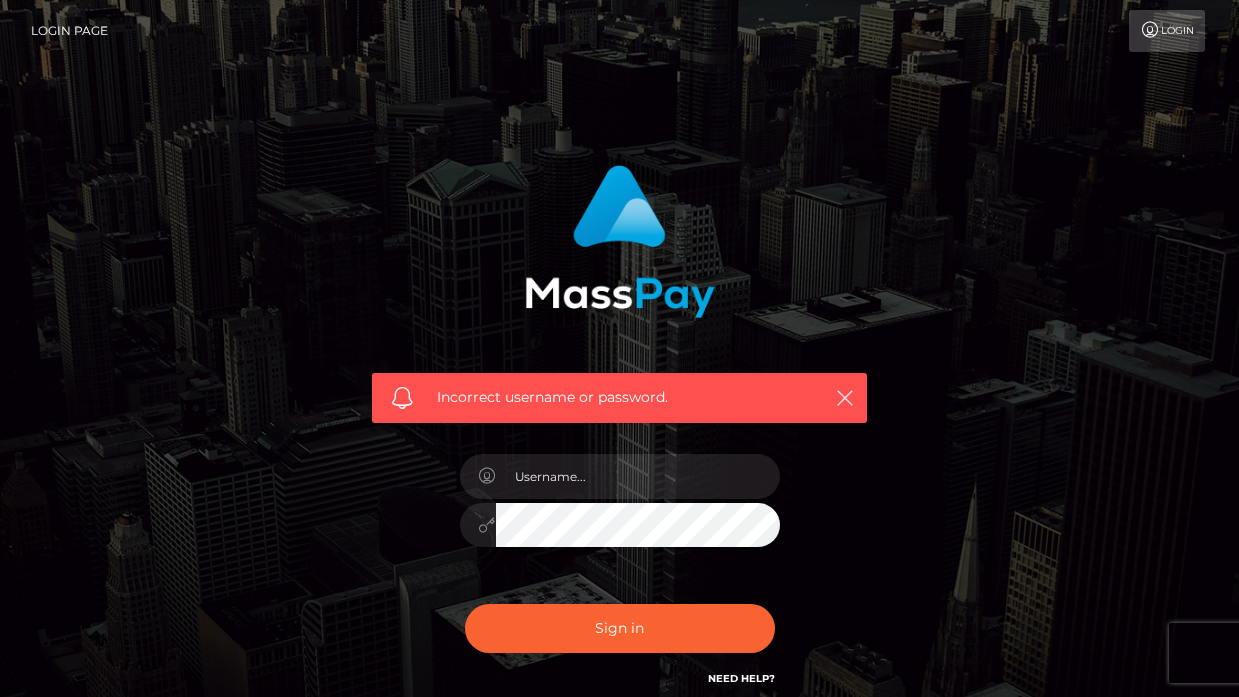 scroll, scrollTop: 0, scrollLeft: 0, axis: both 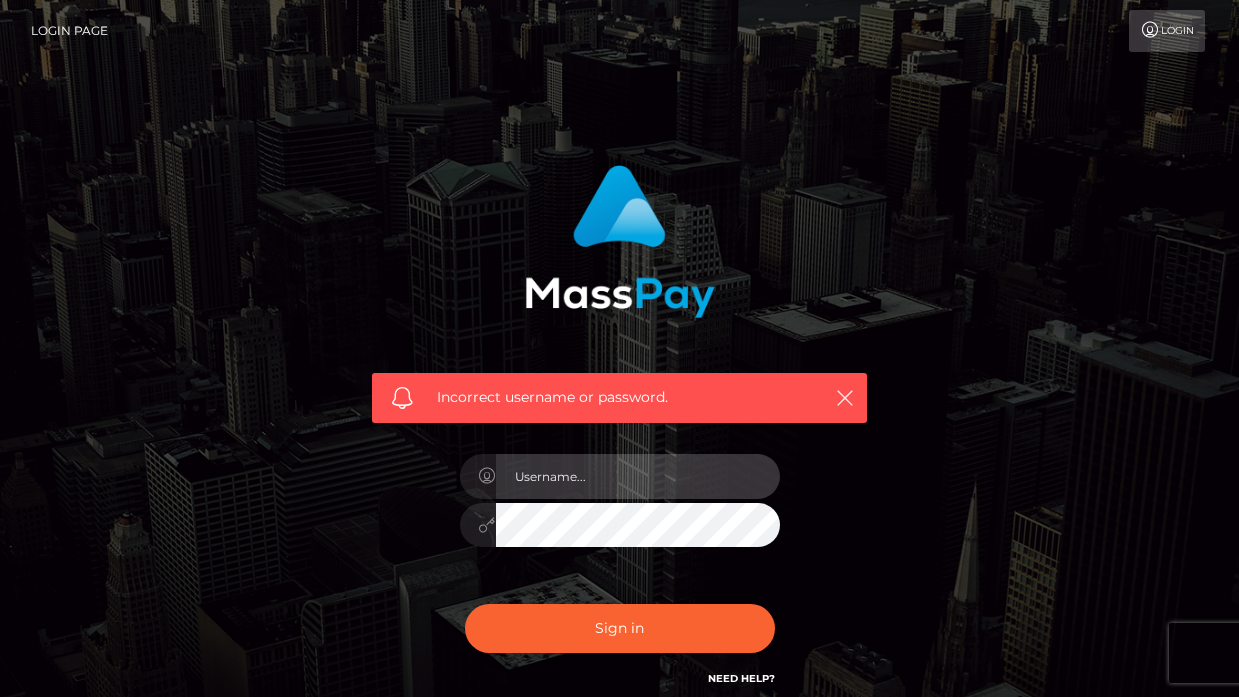 click at bounding box center [638, 476] 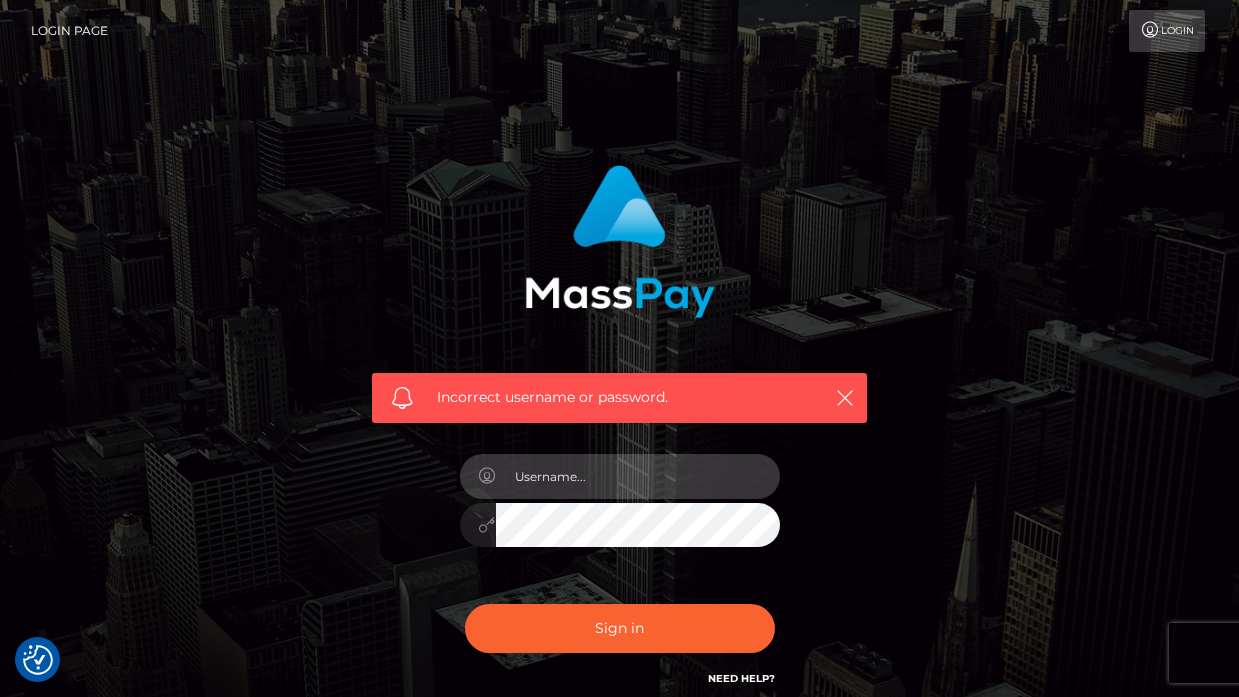 type on "[USERNAME]@[DOMAIN]" 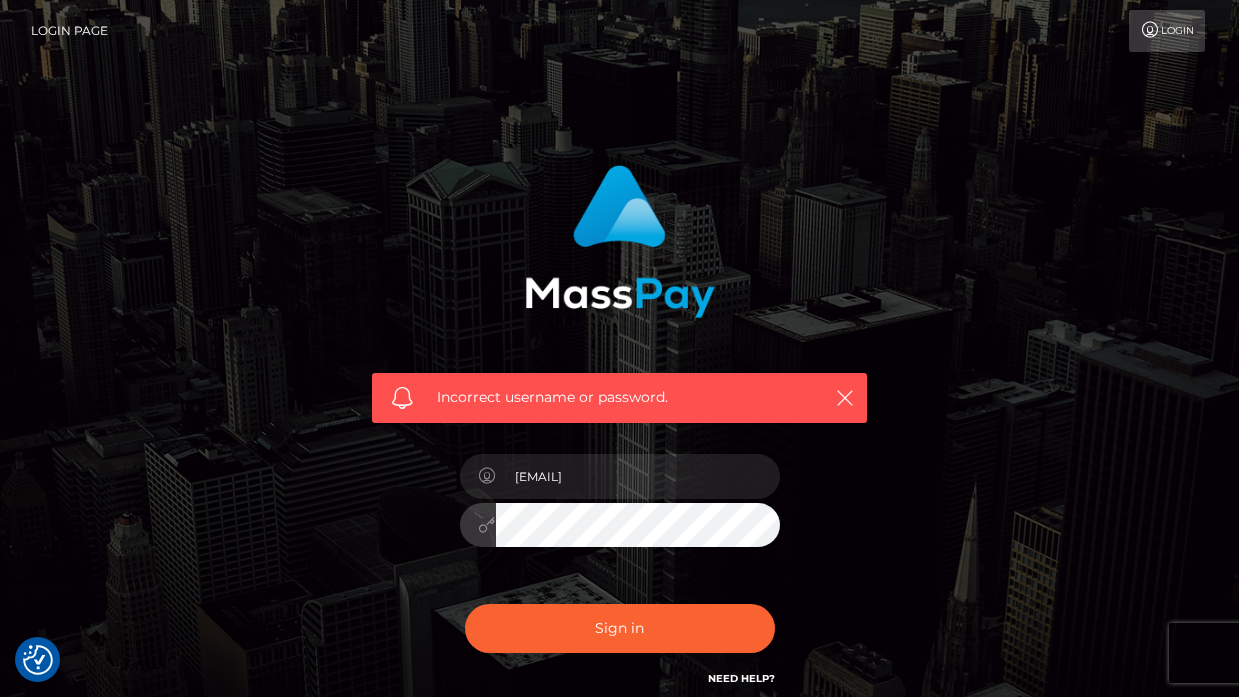 click at bounding box center [620, 522] 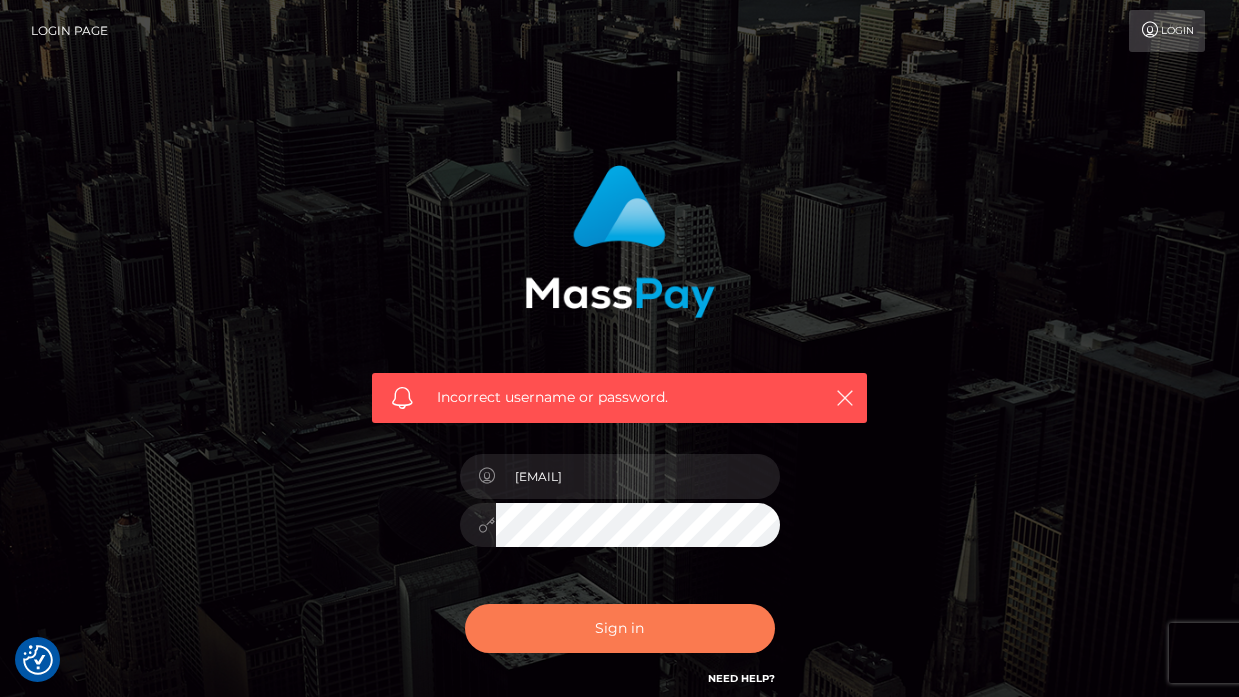 click on "Sign in" at bounding box center [620, 628] 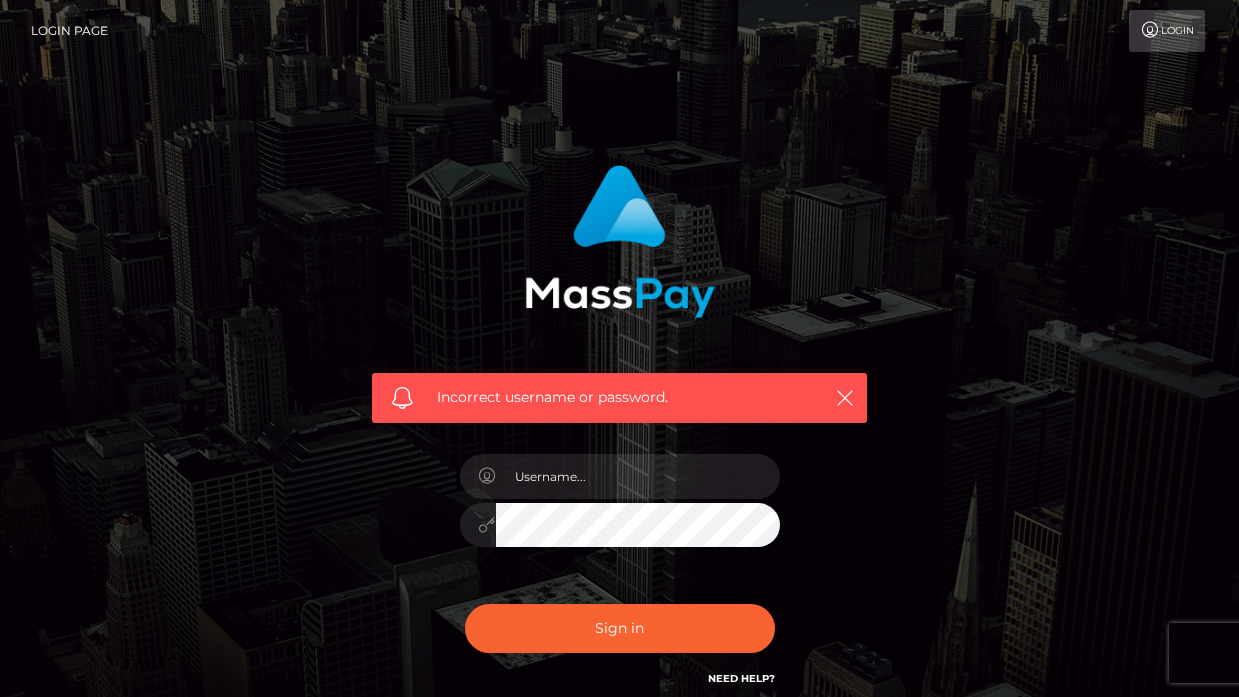 scroll, scrollTop: 0, scrollLeft: 0, axis: both 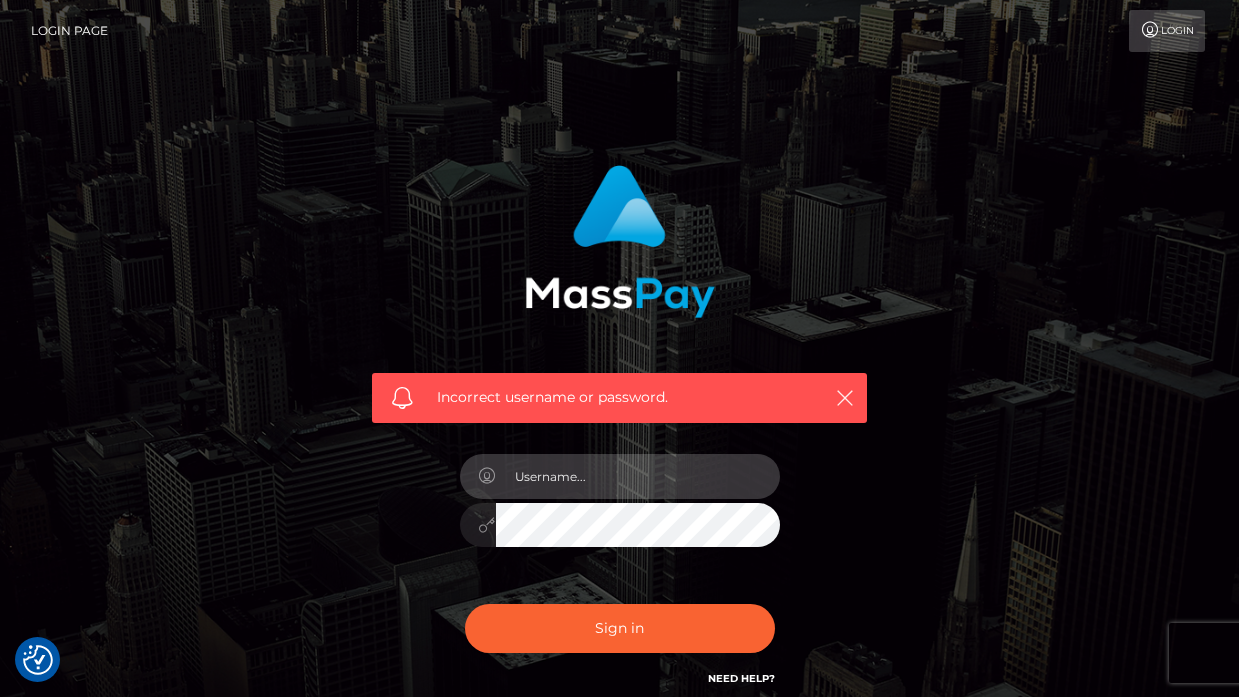 click at bounding box center [638, 476] 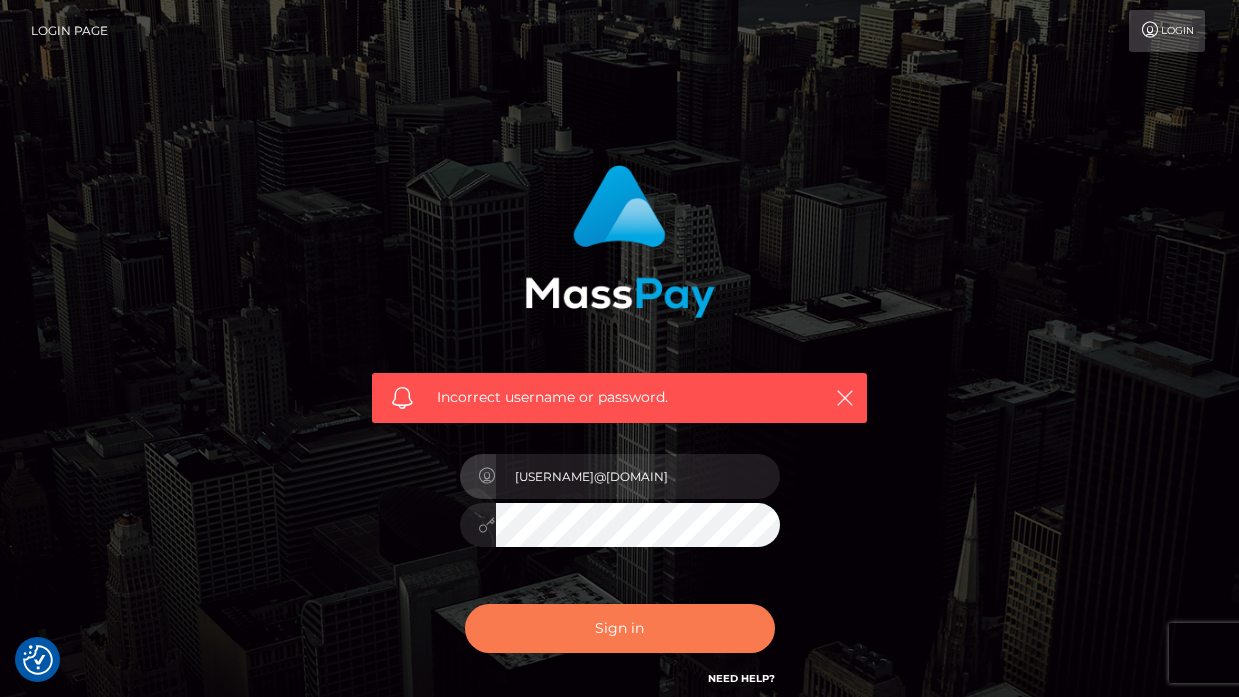 click on "Sign in" at bounding box center (620, 628) 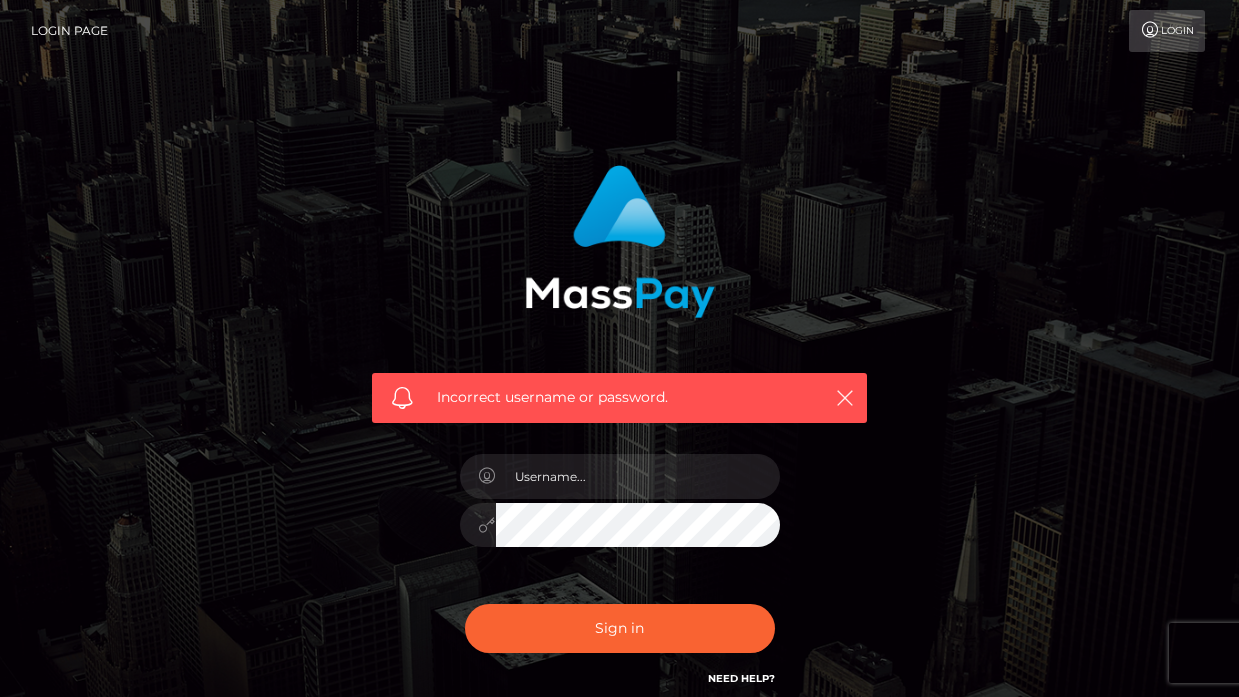 scroll, scrollTop: 0, scrollLeft: 0, axis: both 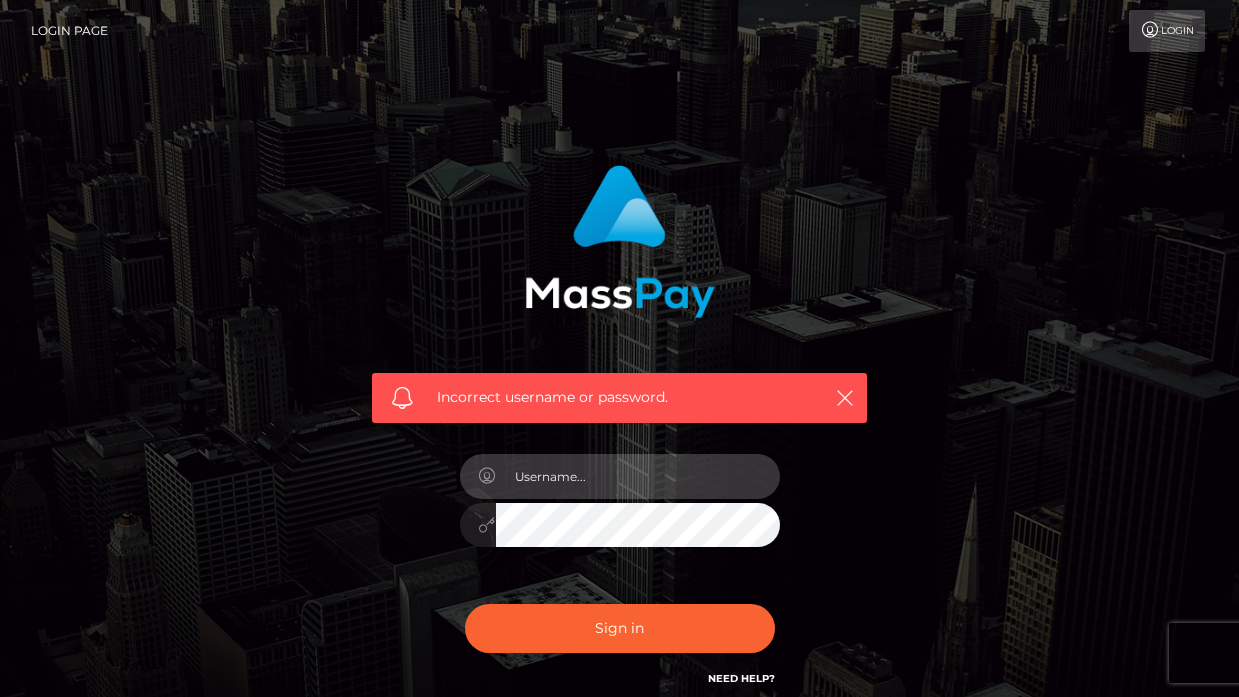 click at bounding box center [638, 476] 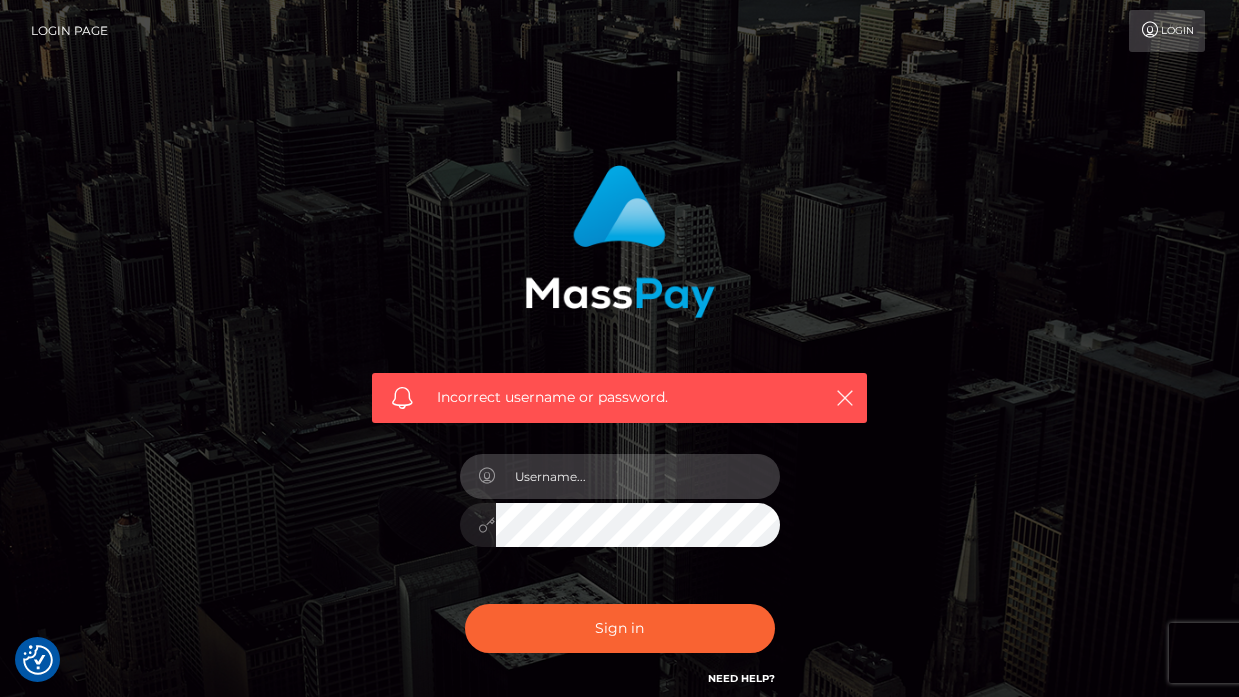 type on "[EMAIL]" 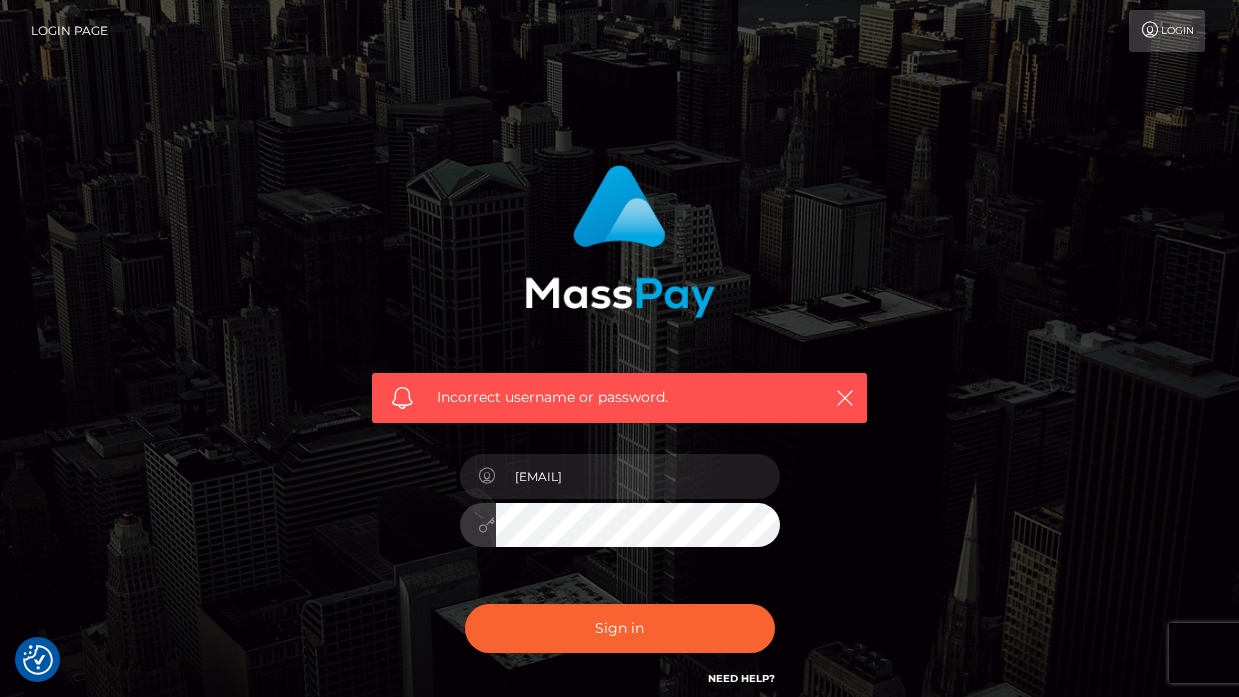 click at bounding box center (620, 522) 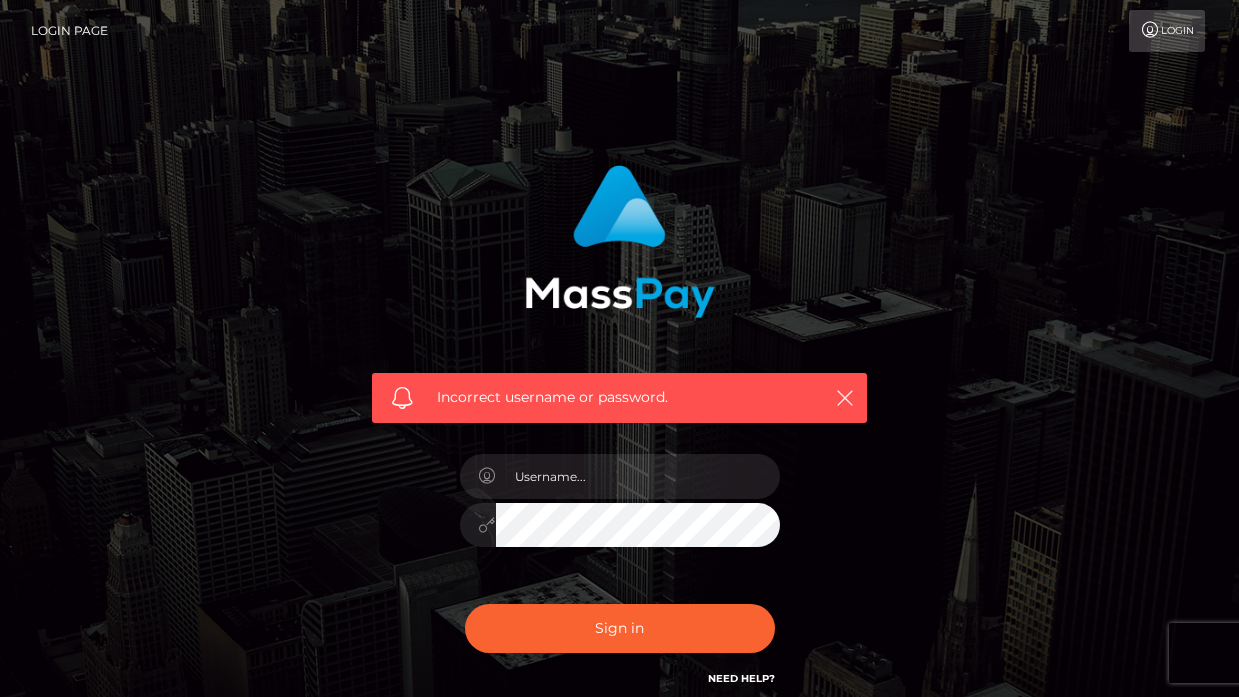 scroll, scrollTop: 0, scrollLeft: 0, axis: both 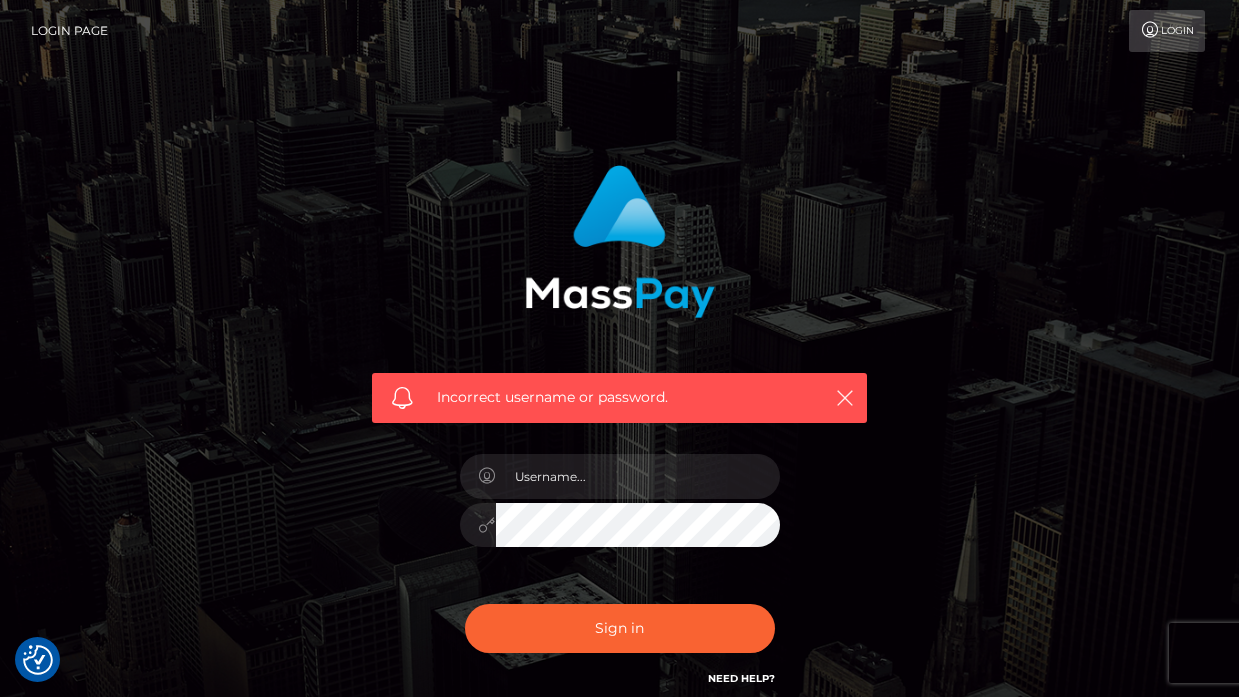 click on "Login" at bounding box center (1167, 31) 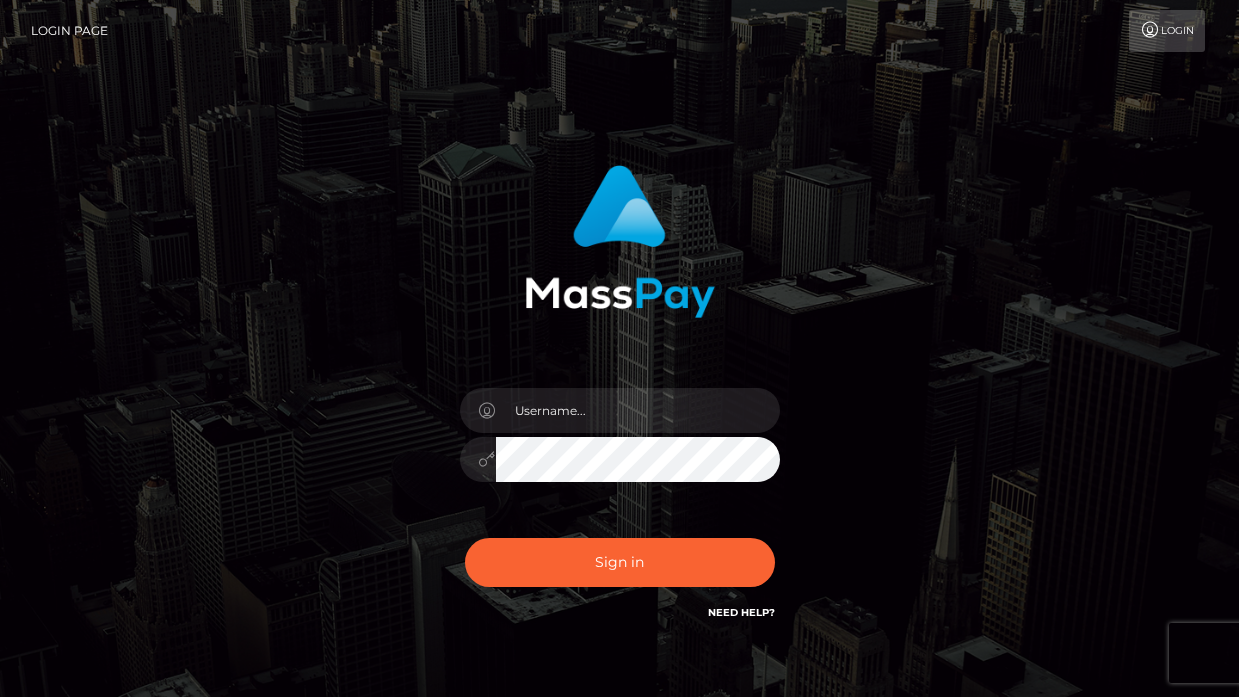 scroll, scrollTop: 0, scrollLeft: 0, axis: both 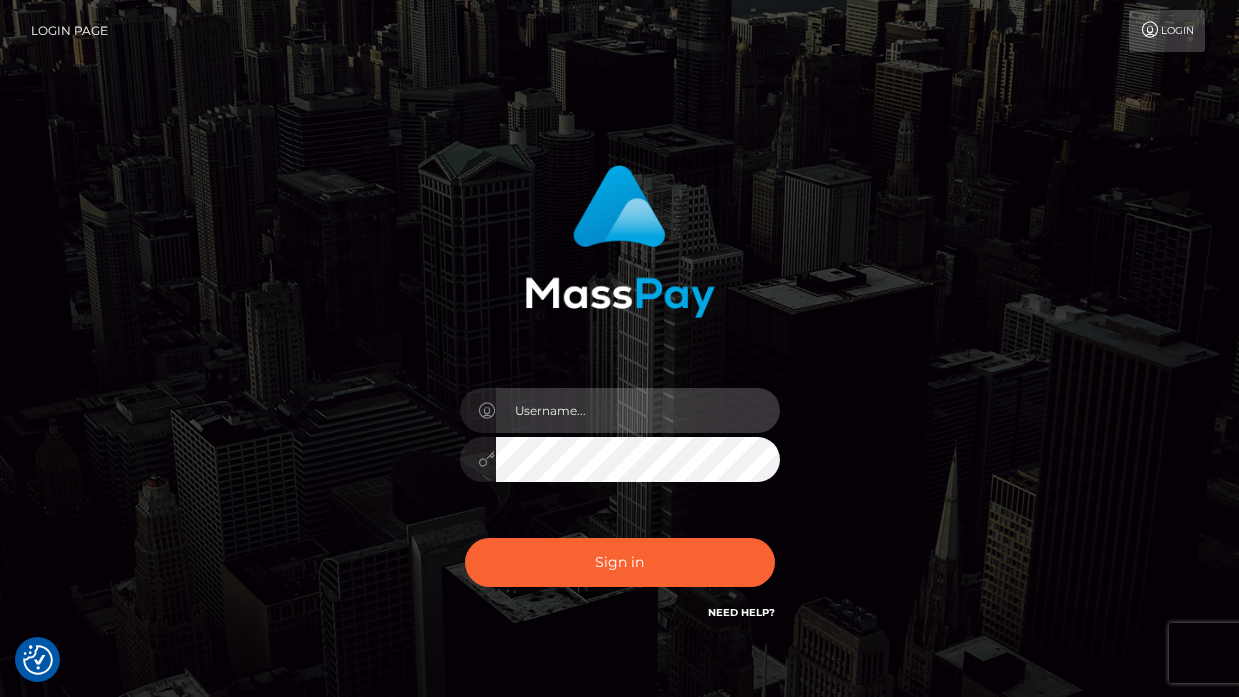 click at bounding box center (638, 410) 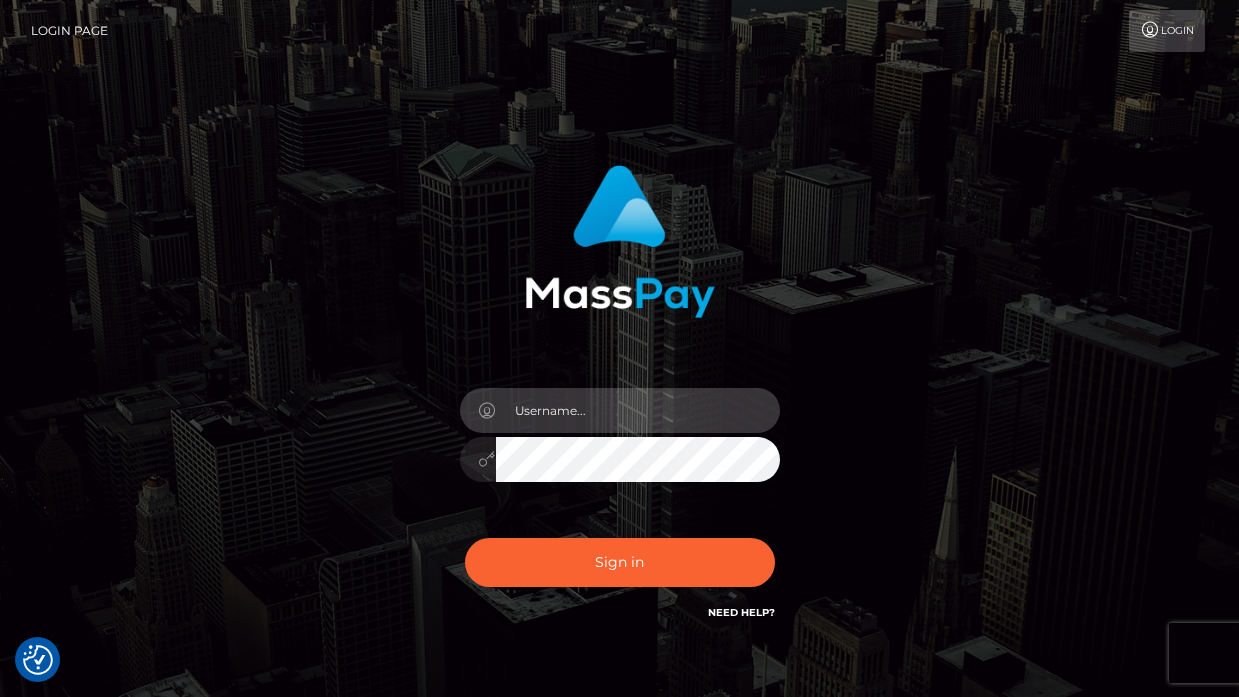 type on "emanseoud21@gmail.com" 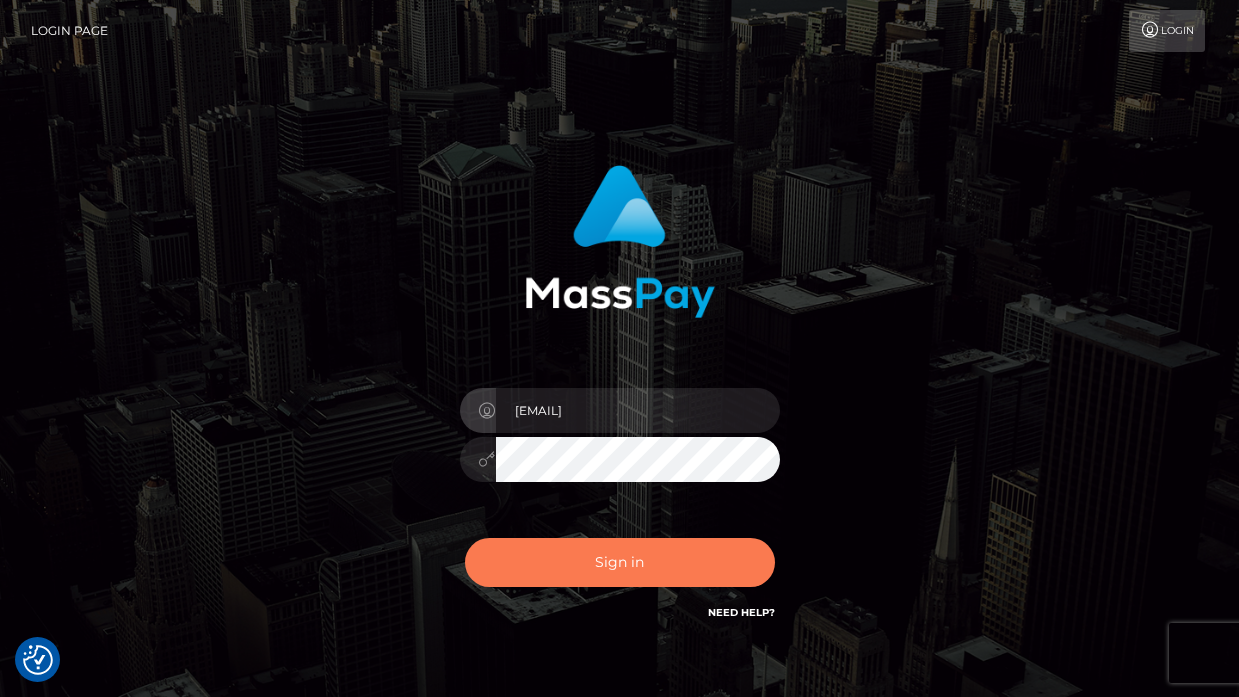 click on "Sign in" at bounding box center (620, 562) 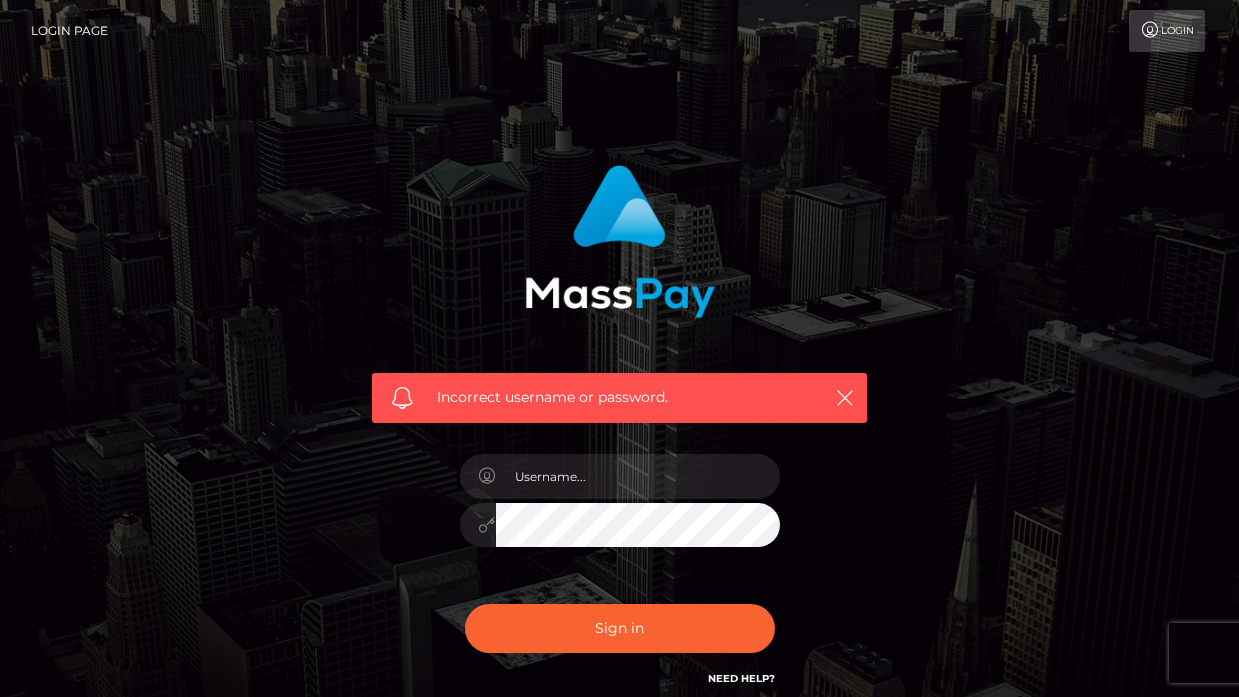 scroll, scrollTop: 0, scrollLeft: 0, axis: both 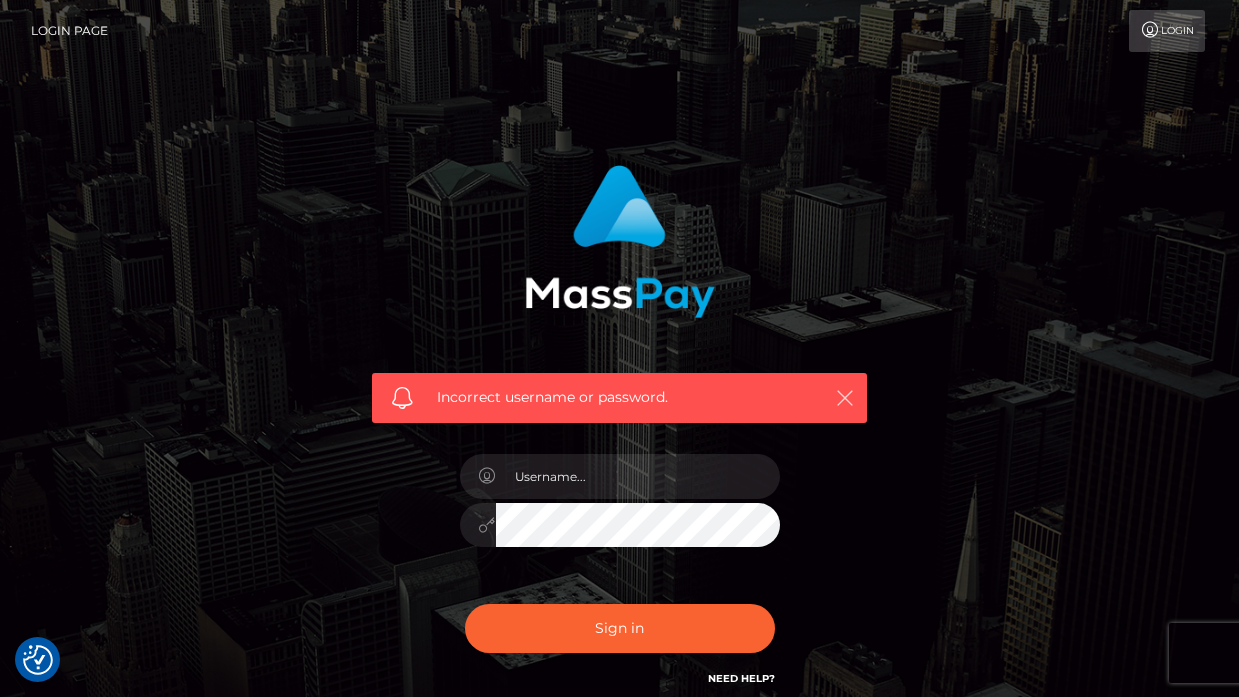 click at bounding box center (845, 398) 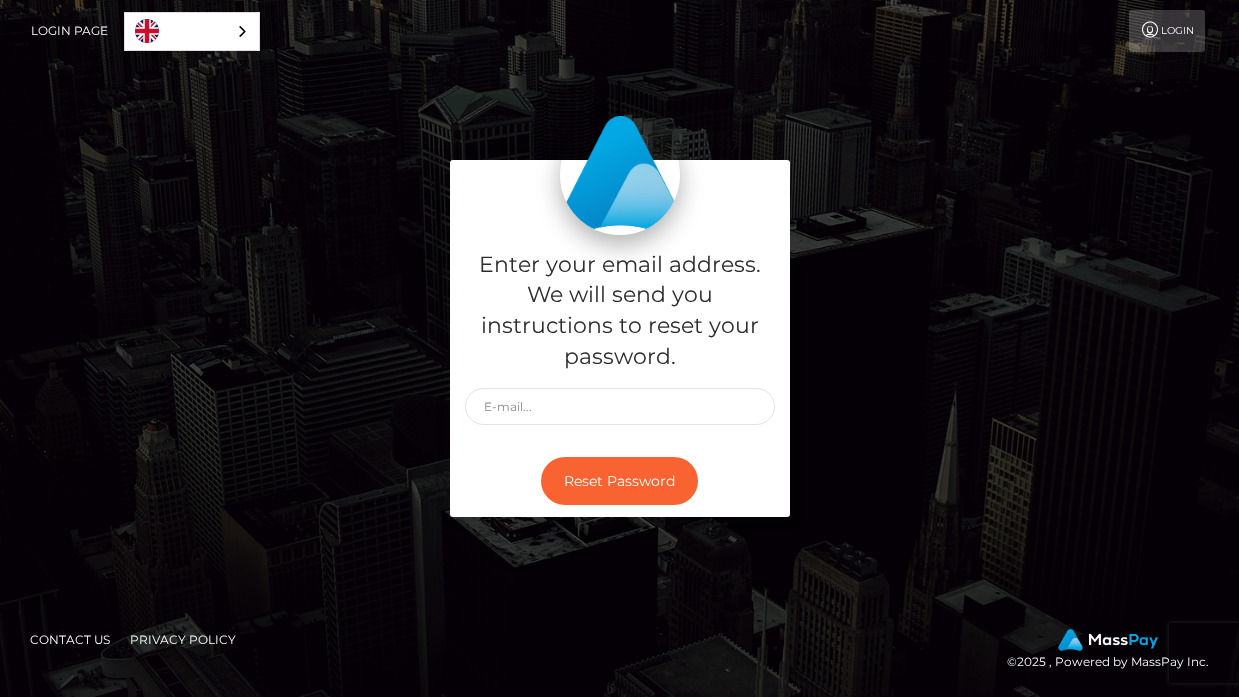 scroll, scrollTop: 0, scrollLeft: 0, axis: both 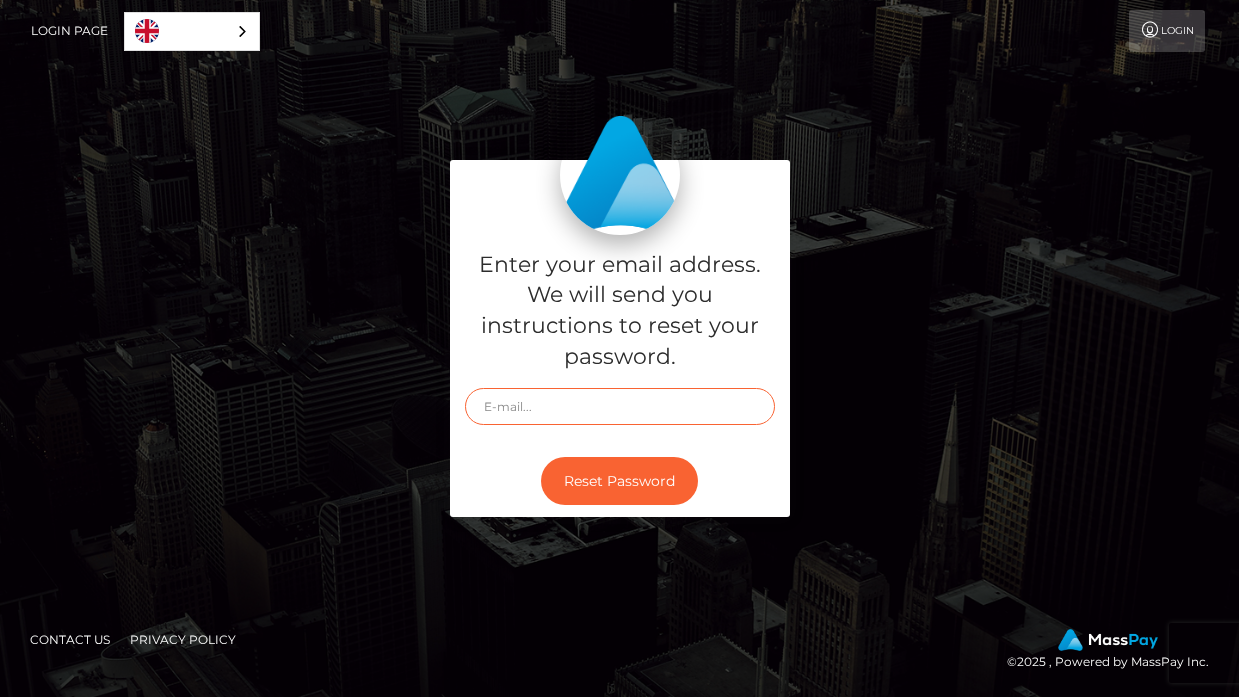 click at bounding box center (620, 406) 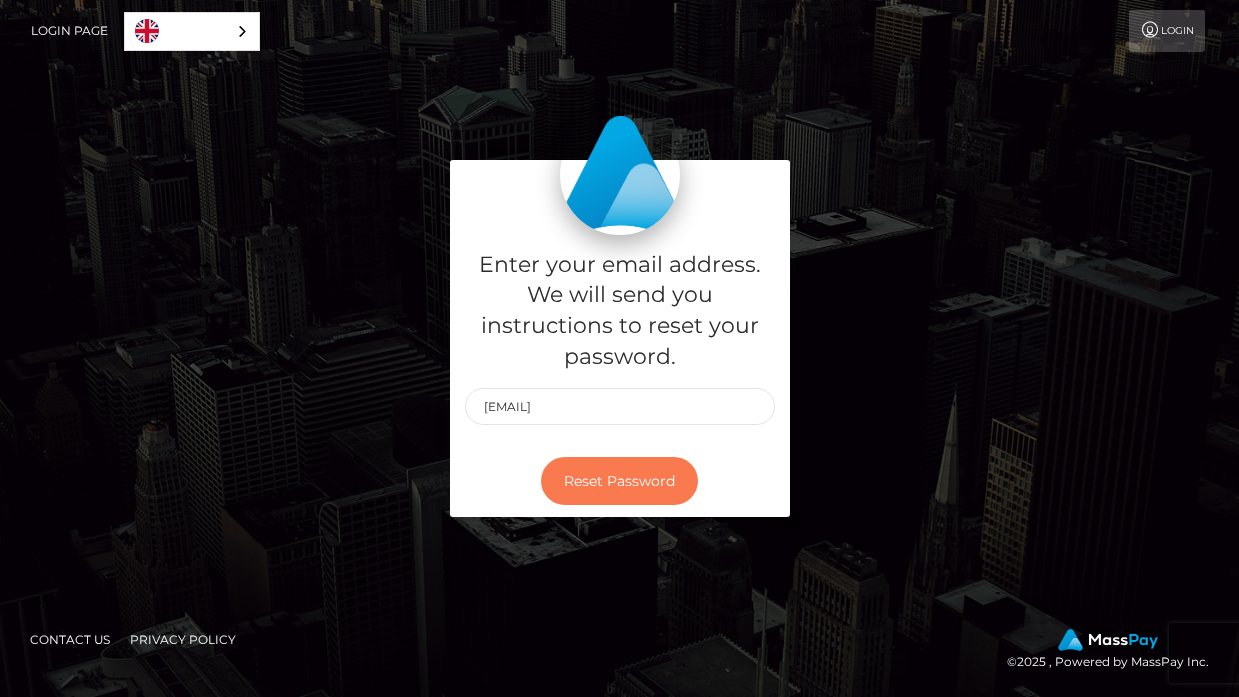 click on "Reset Password" at bounding box center [619, 481] 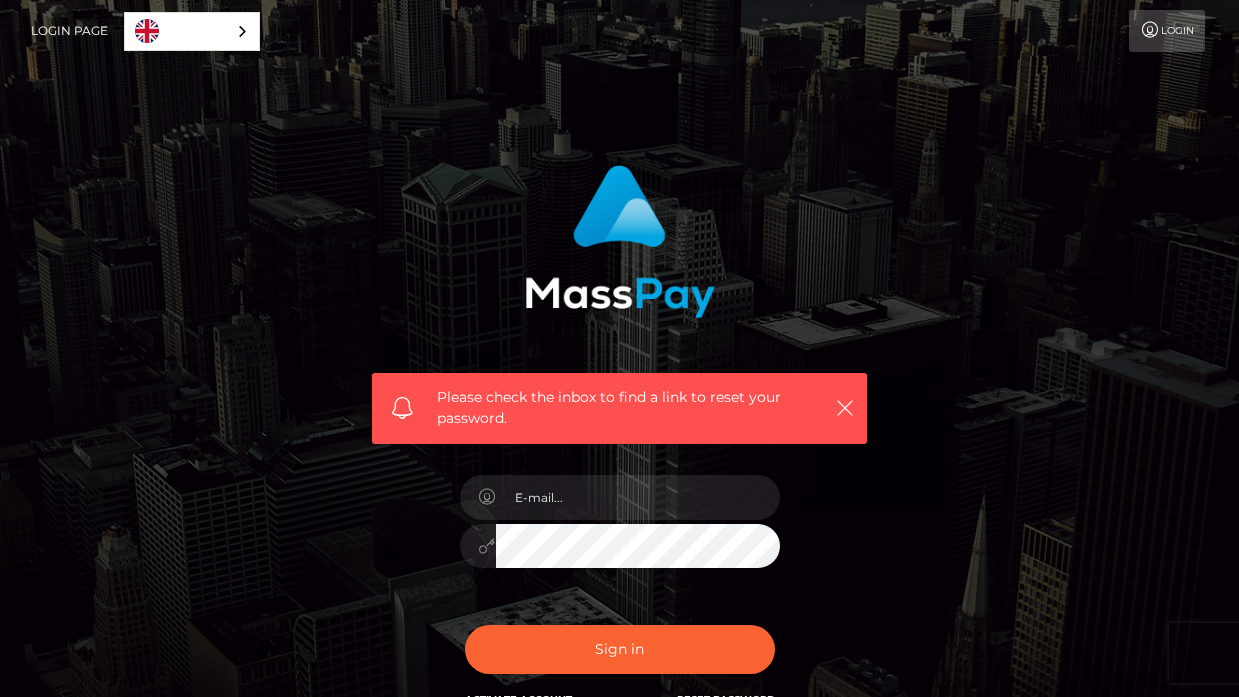 scroll, scrollTop: 0, scrollLeft: 0, axis: both 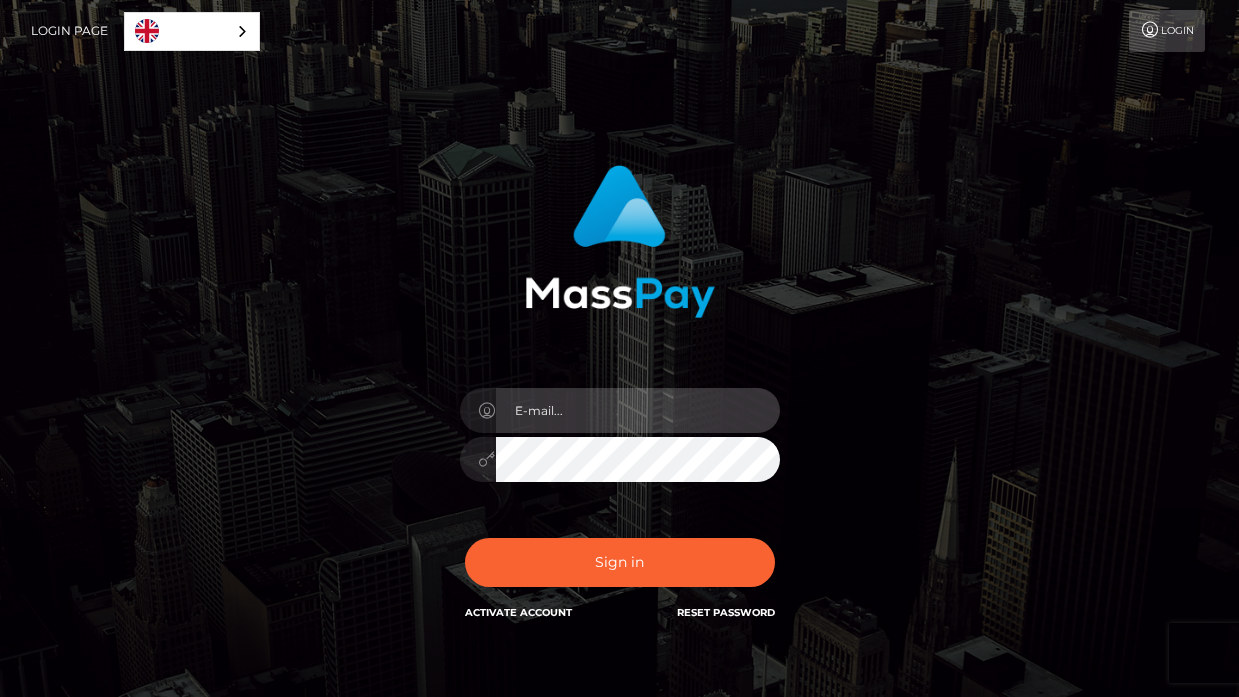 type on "[EMAIL]" 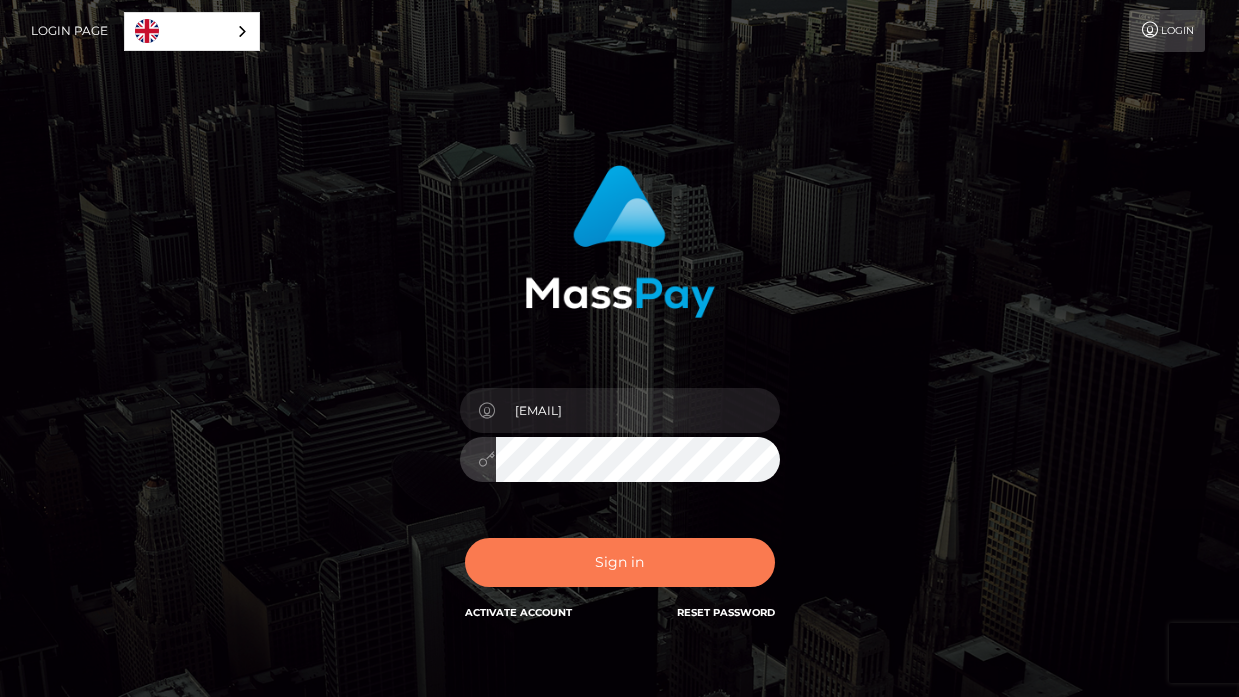click on "Sign in" at bounding box center (620, 562) 